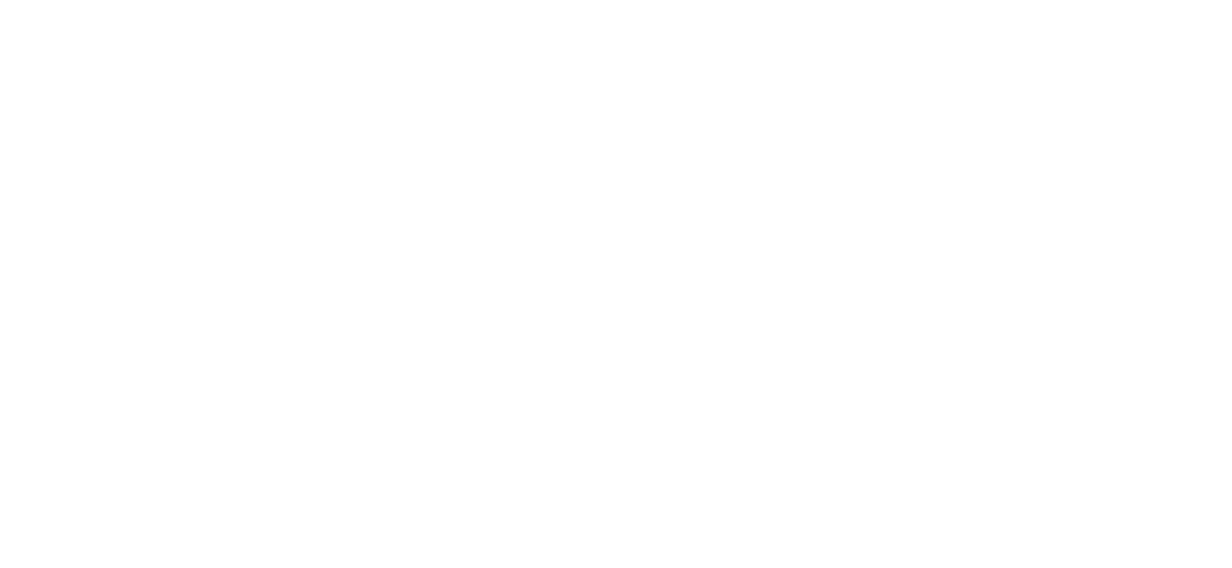 scroll, scrollTop: 0, scrollLeft: 0, axis: both 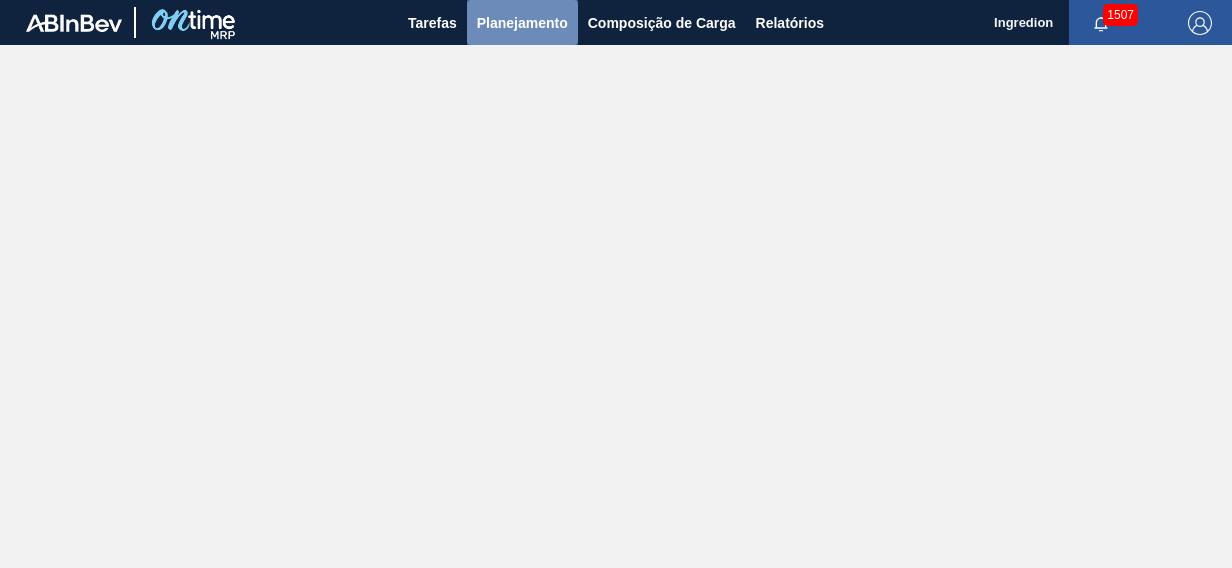 click on "Planejamento" at bounding box center (522, 23) 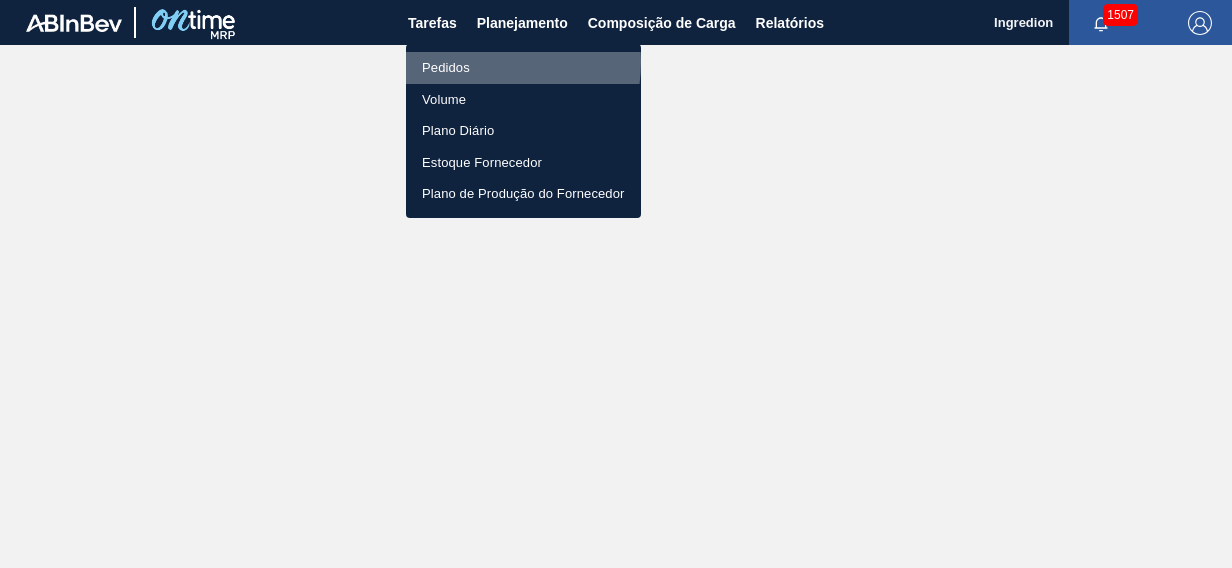 click on "Pedidos" at bounding box center (523, 68) 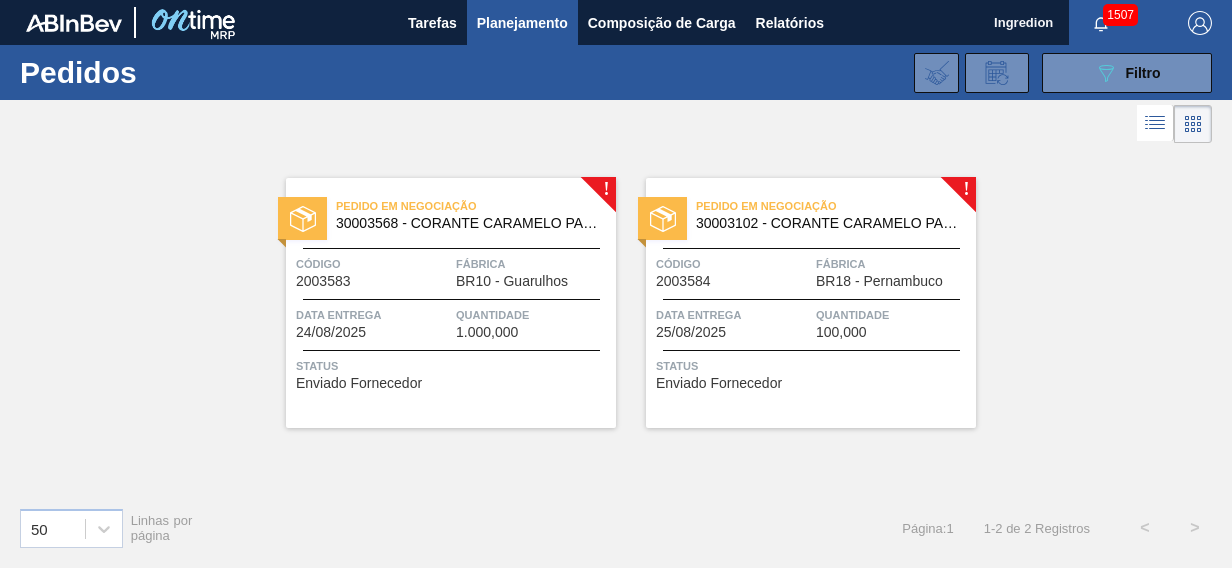 click on "Pedido em Negociação [NUMBER] - CORANTE CARAMELO PARA BLACK;IBC;CORANTE Código [NUMBER] Fábrica BR10 - [CITY] Data entrega [DATE] Quantidade [PRICE] Status Enviado Fornecedor" at bounding box center [451, 303] 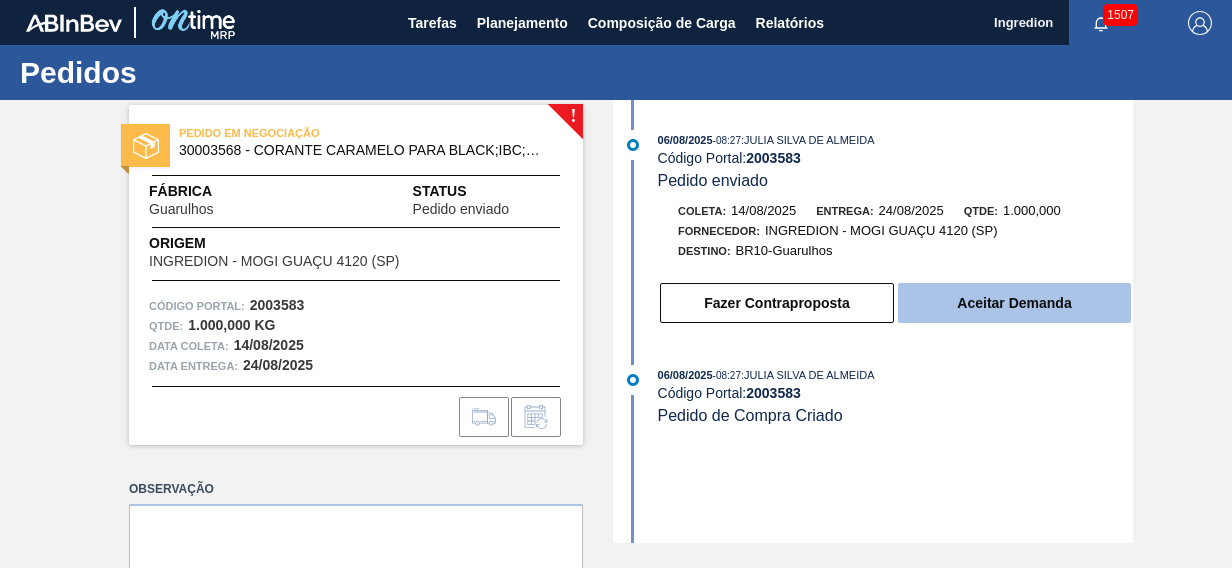 click on "Aceitar Demanda" at bounding box center (1014, 303) 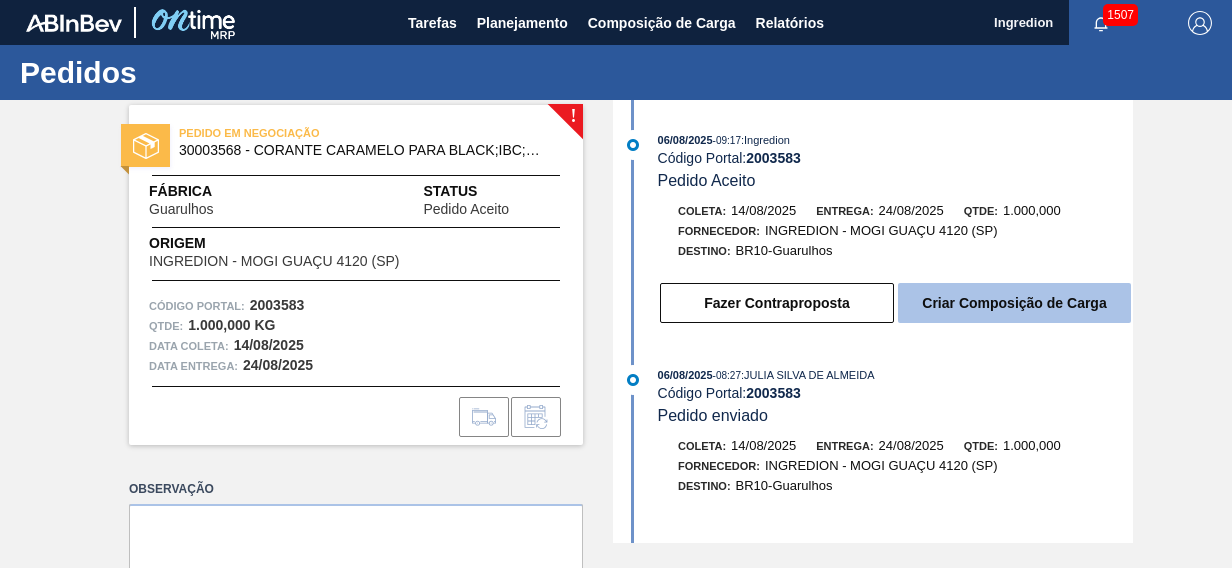 click on "Criar Composição de Carga" at bounding box center (1014, 303) 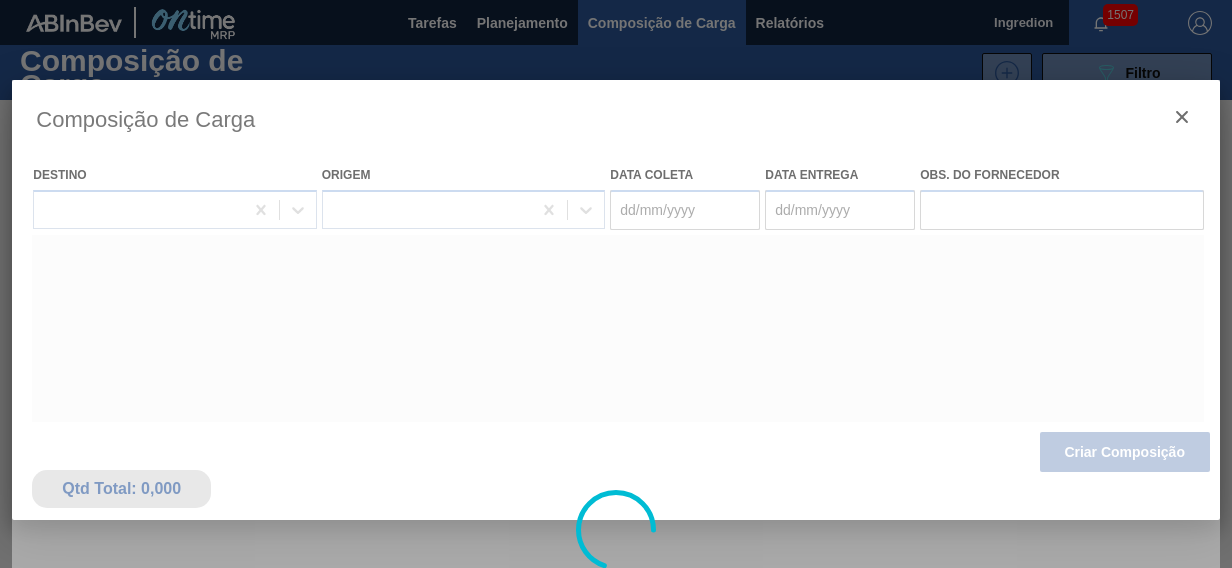 type on "14/08/2025" 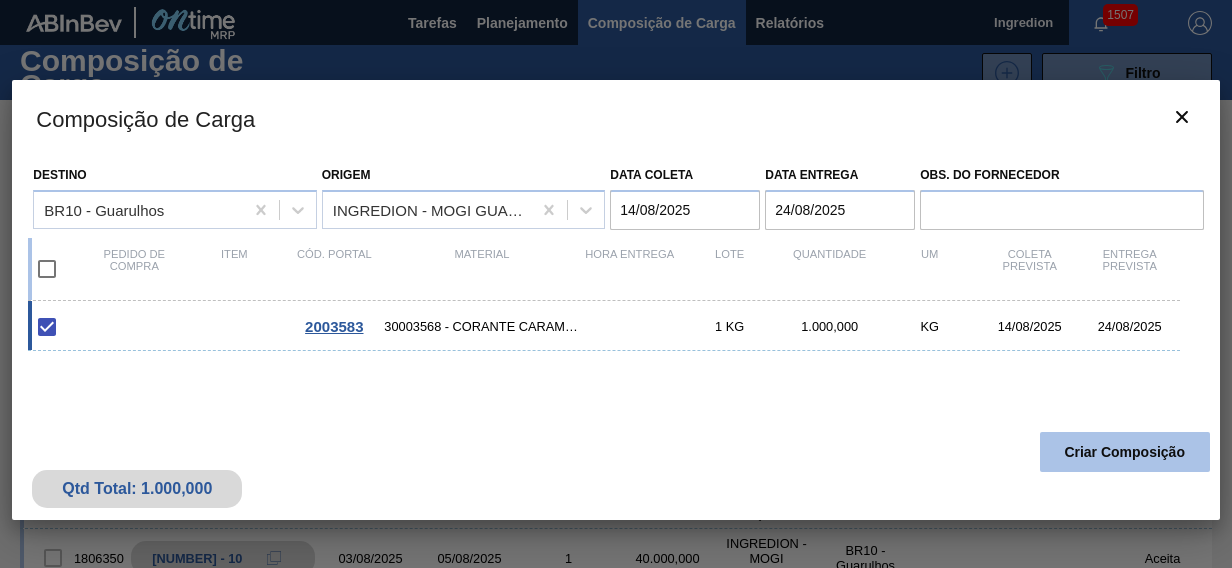 click on "Criar Composição" at bounding box center [1125, 452] 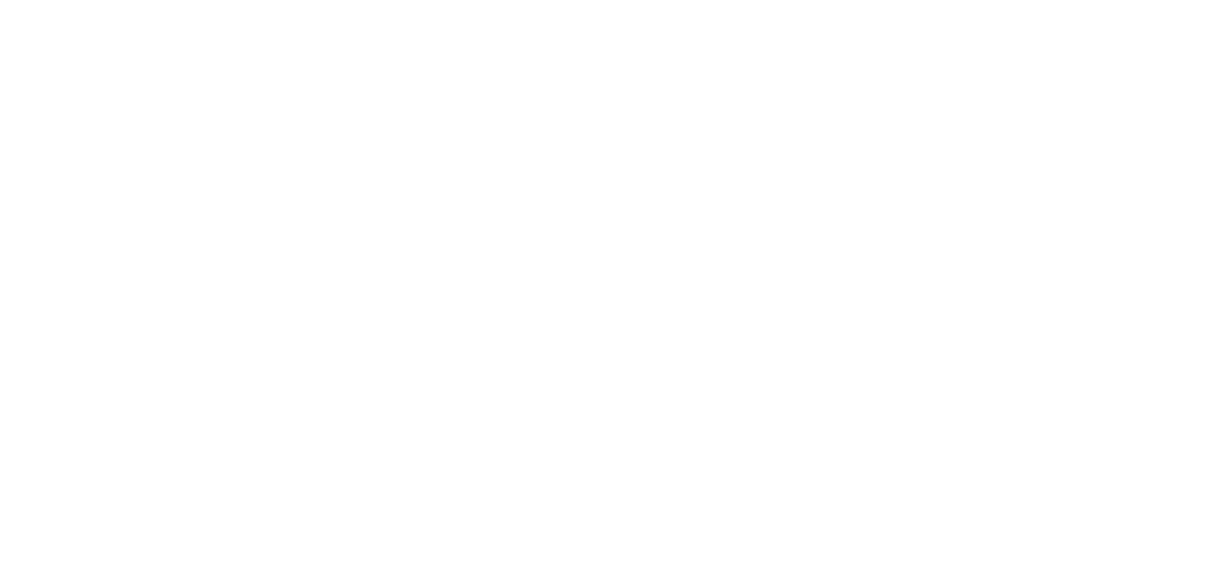 scroll, scrollTop: 0, scrollLeft: 0, axis: both 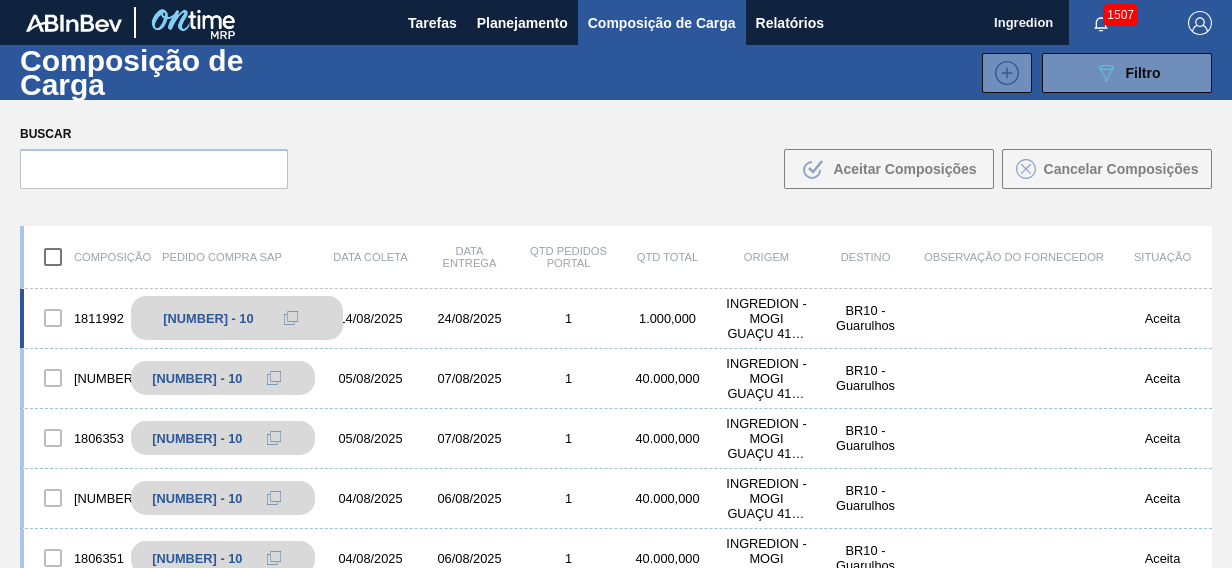 click 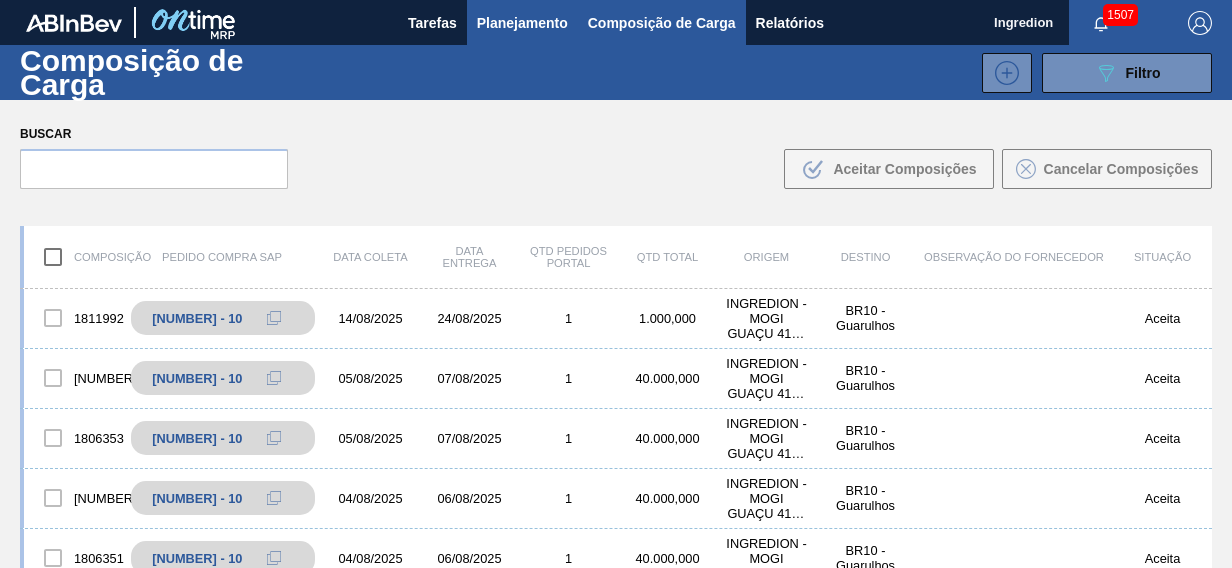click on "Planejamento" at bounding box center (522, 23) 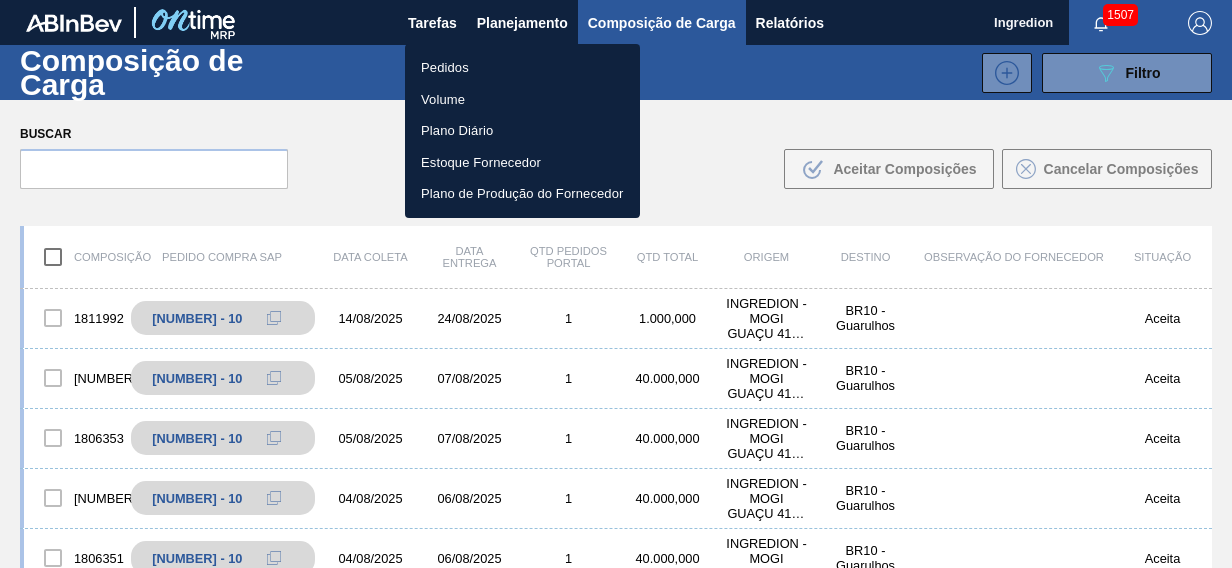 click on "Pedidos" at bounding box center (522, 68) 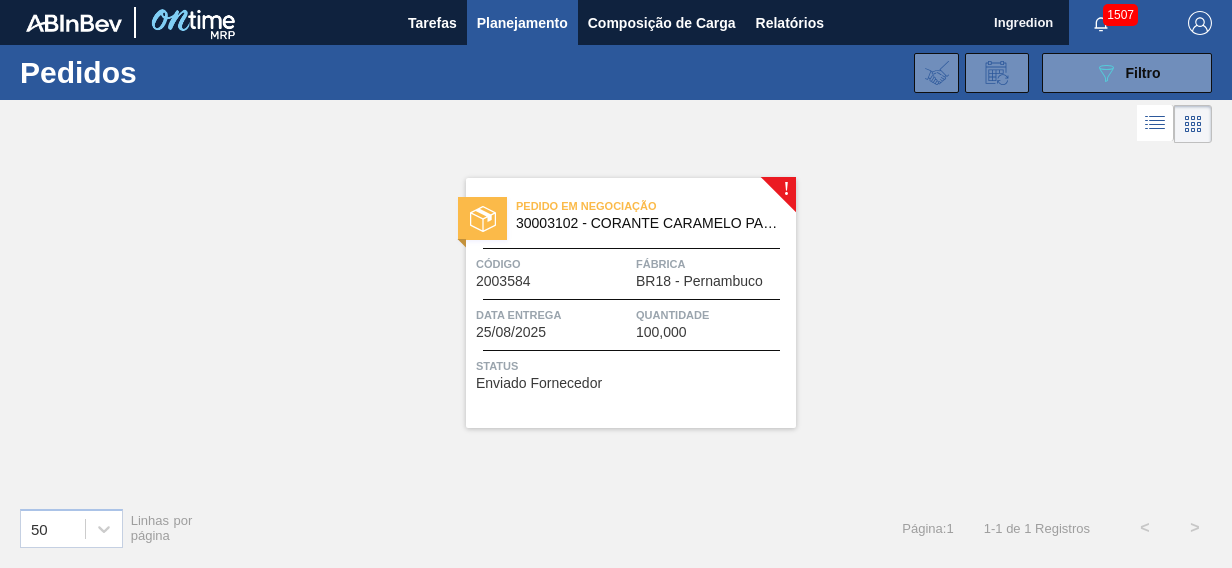click on "Código 2003584" at bounding box center [553, 271] 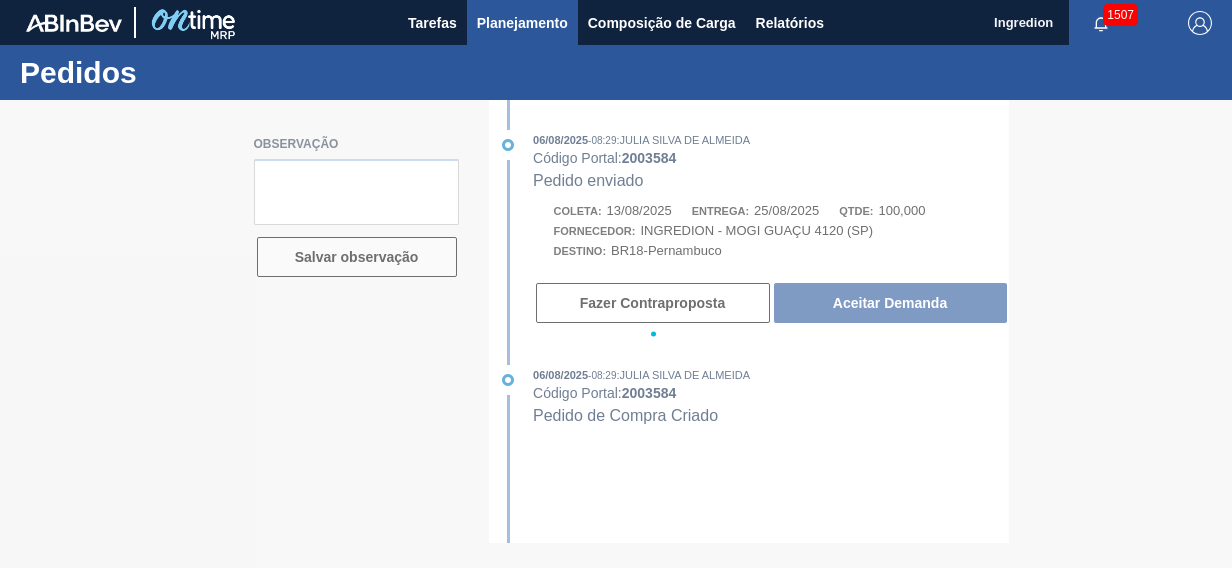 click on "Planejamento" at bounding box center (522, 22) 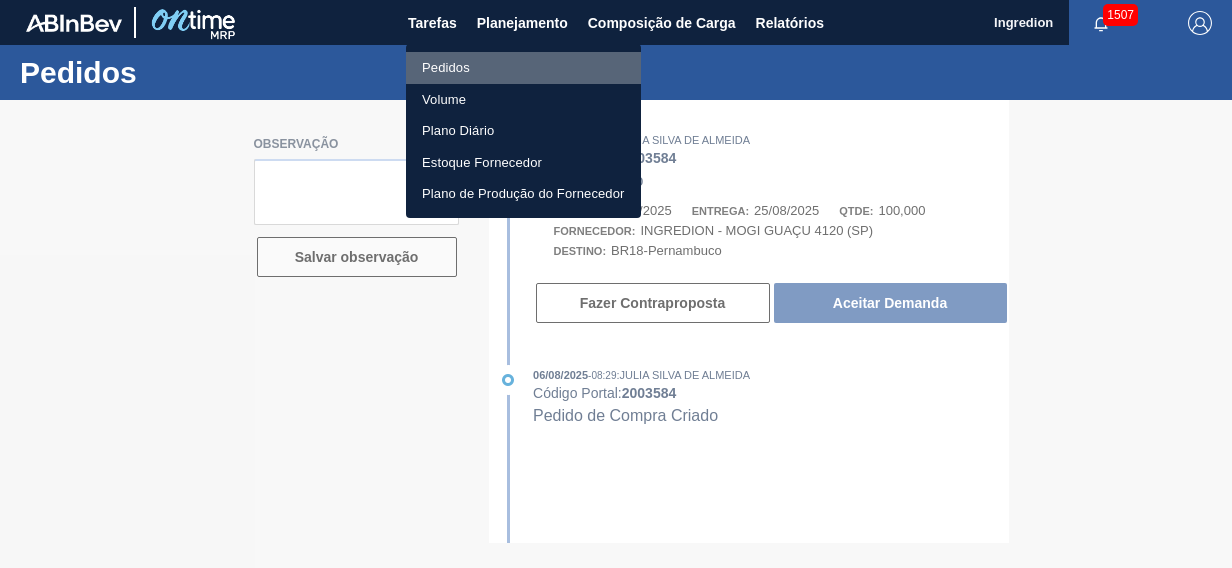 click on "Pedidos" at bounding box center (523, 68) 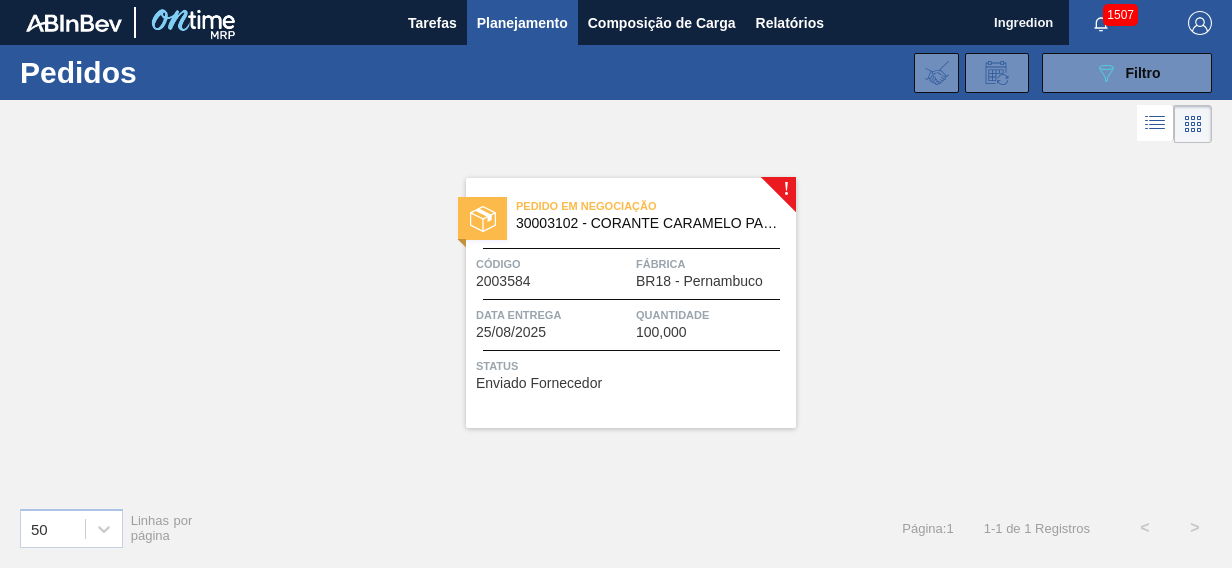 click on "Código" at bounding box center (553, 264) 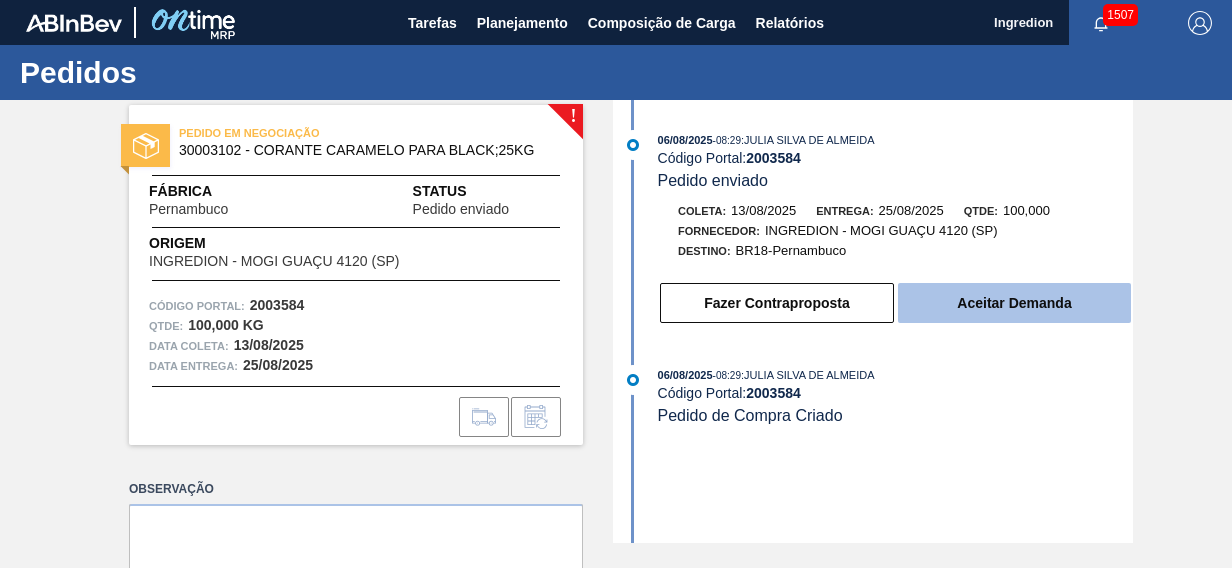 click on "Aceitar Demanda" at bounding box center (1014, 303) 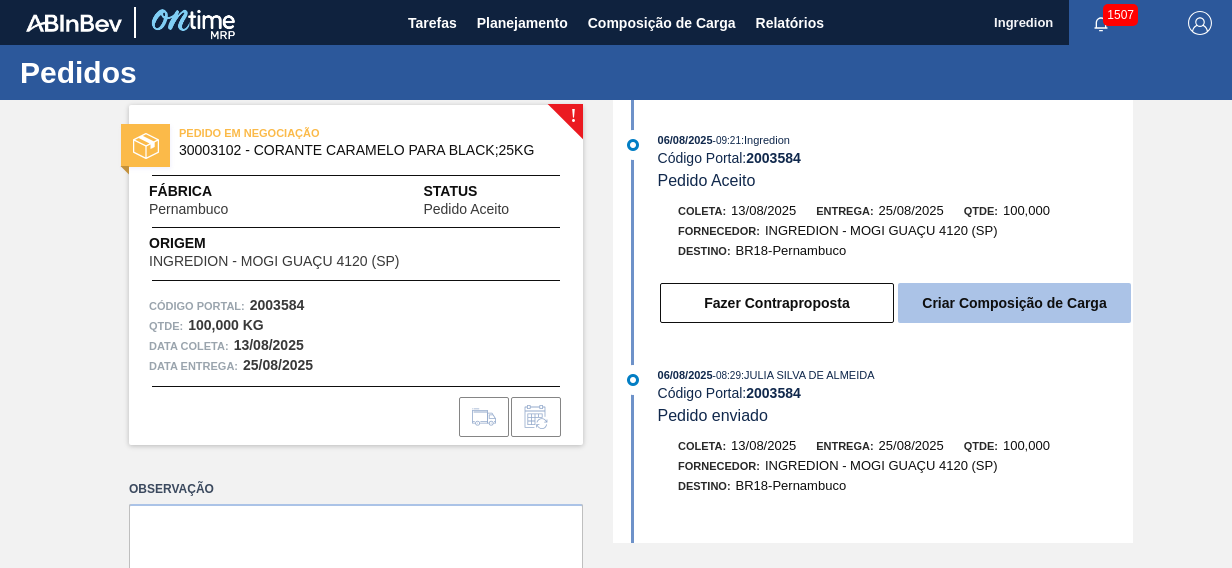 click on "Criar Composição de Carga" at bounding box center [1014, 303] 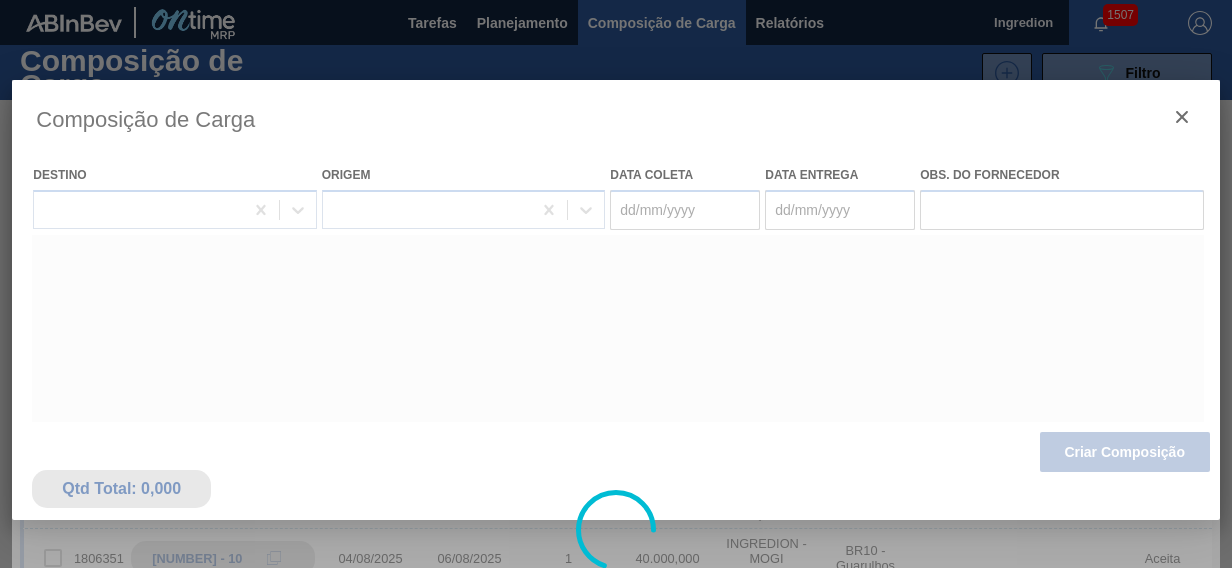 type on "13/08/2025" 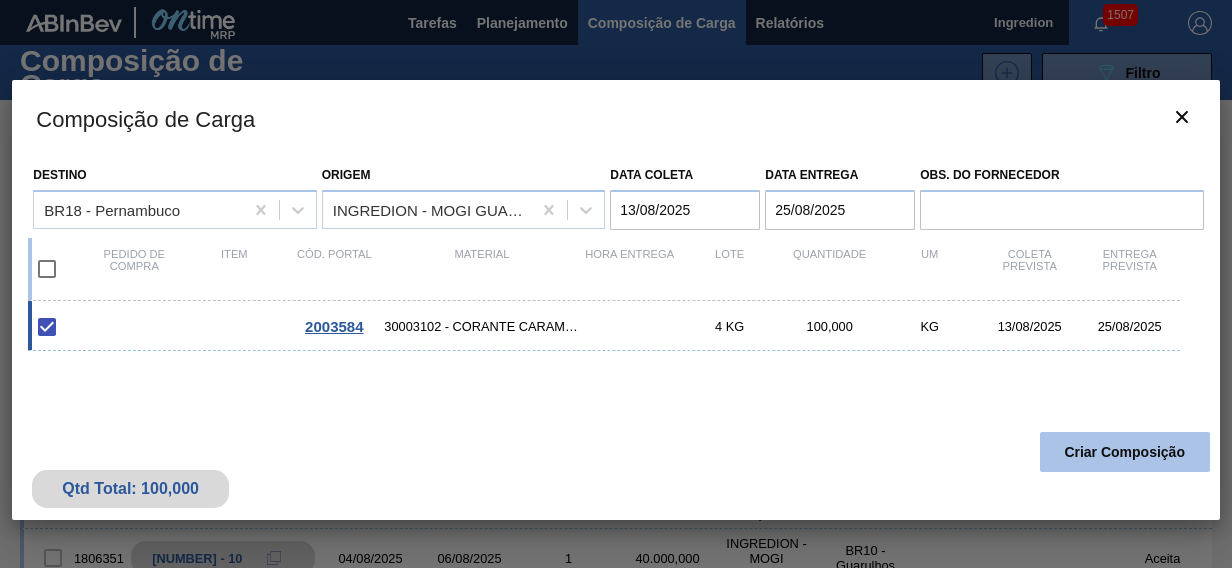 click on "Criar Composição" at bounding box center [1125, 452] 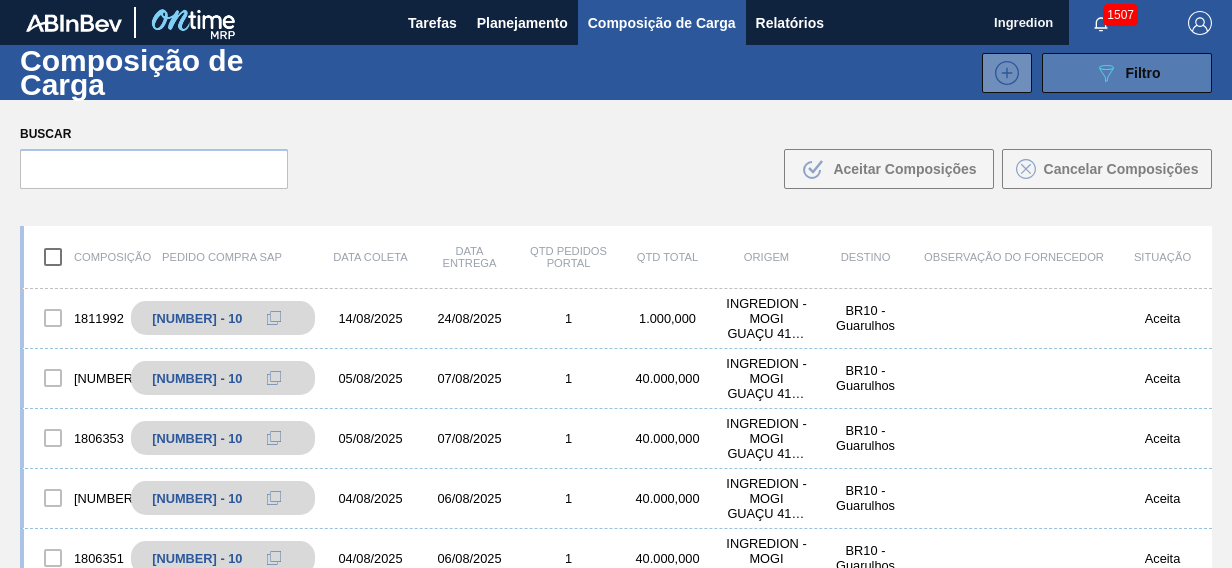 click on "089F7B8B-B2A5-4AFE-B5C0-19BA573D28AC Filtro" at bounding box center (1127, 73) 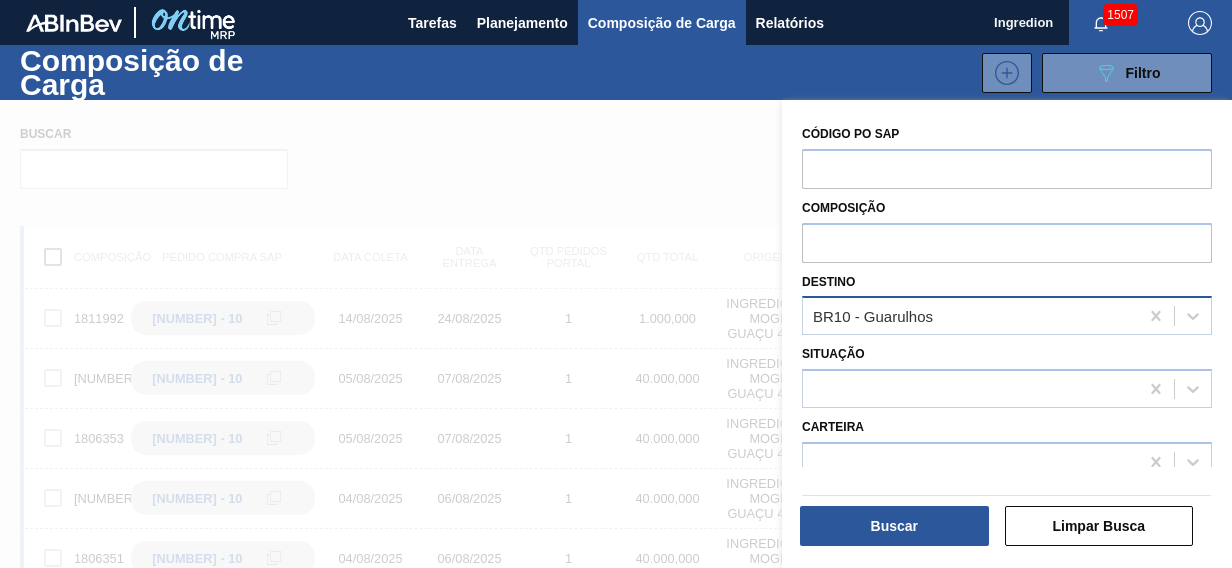 click on "BR10 - Guarulhos" at bounding box center [873, 316] 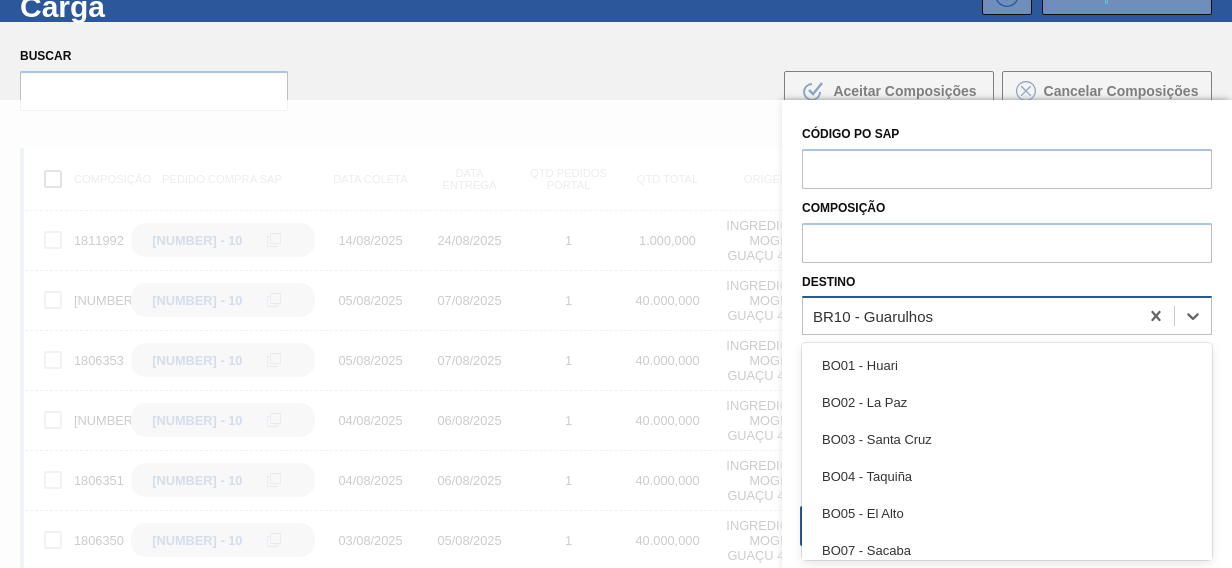 scroll, scrollTop: 83, scrollLeft: 0, axis: vertical 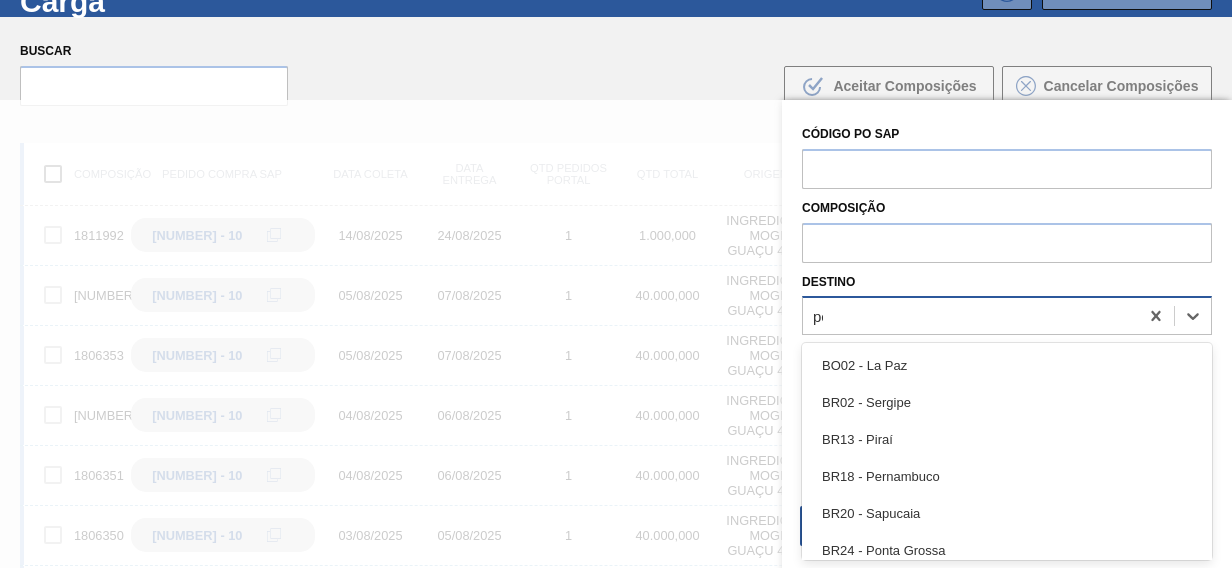 type on "per" 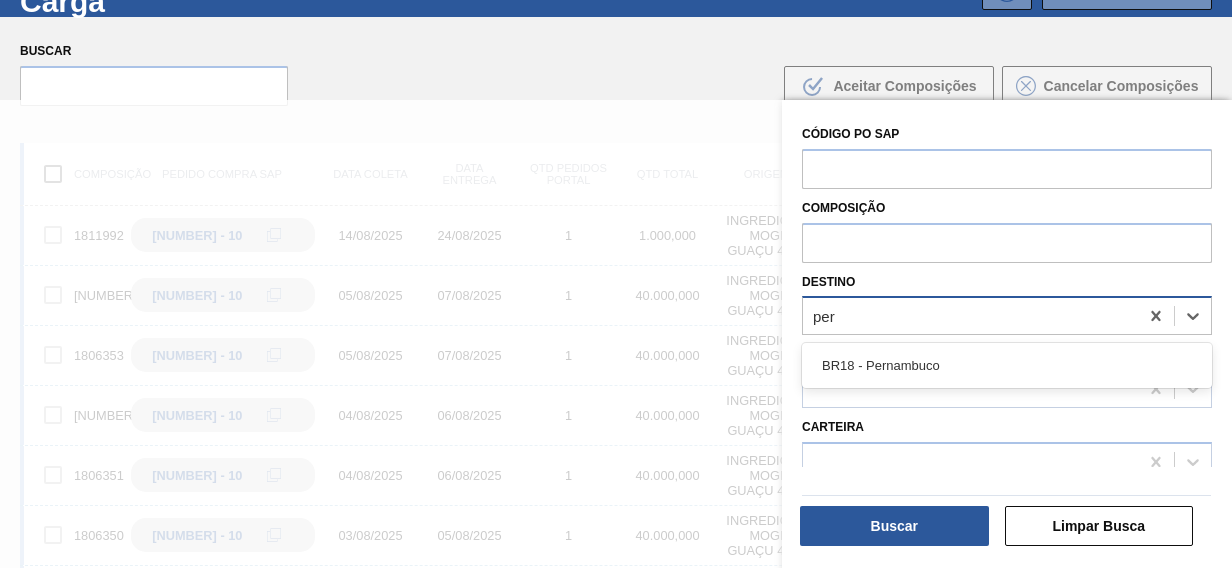 drag, startPoint x: 915, startPoint y: 367, endPoint x: 909, endPoint y: 402, distance: 35.510563 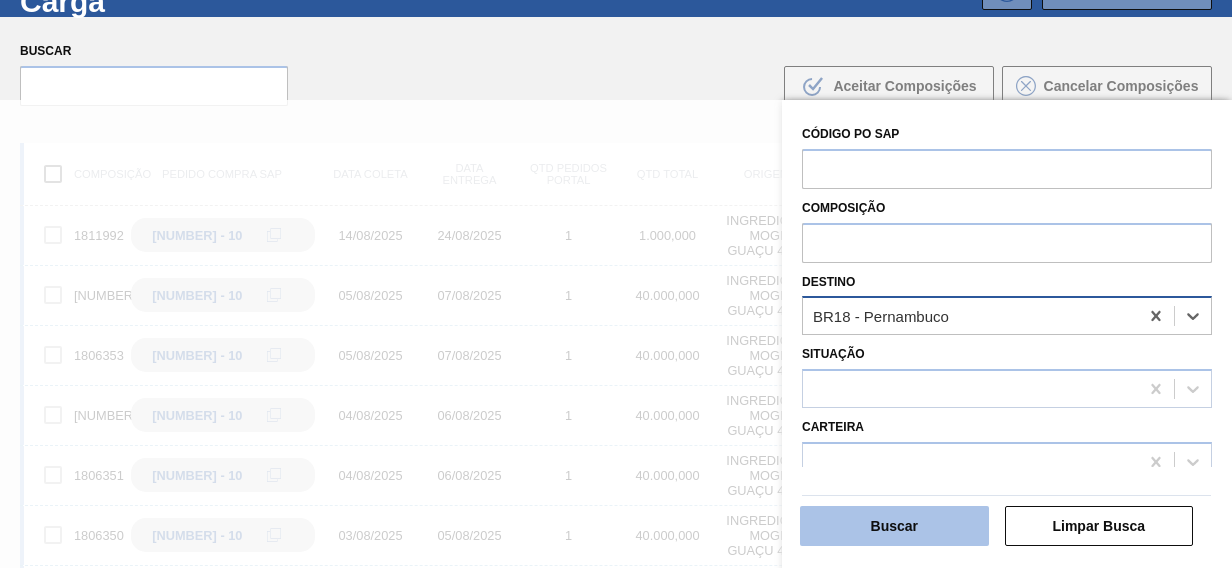 click on "Buscar" at bounding box center (894, 526) 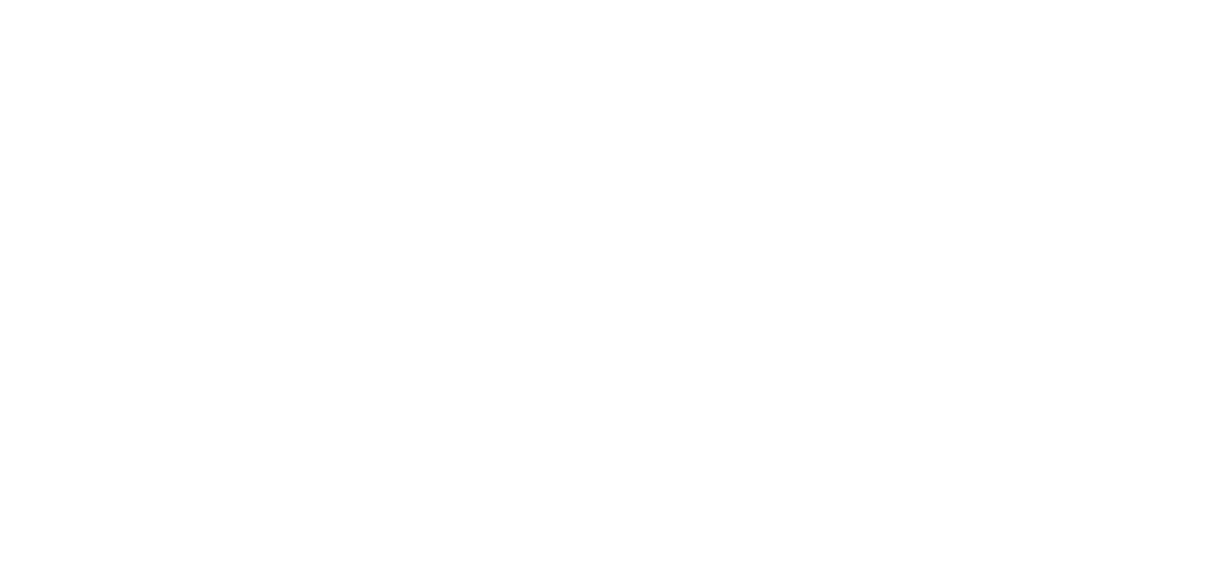 scroll, scrollTop: 0, scrollLeft: 0, axis: both 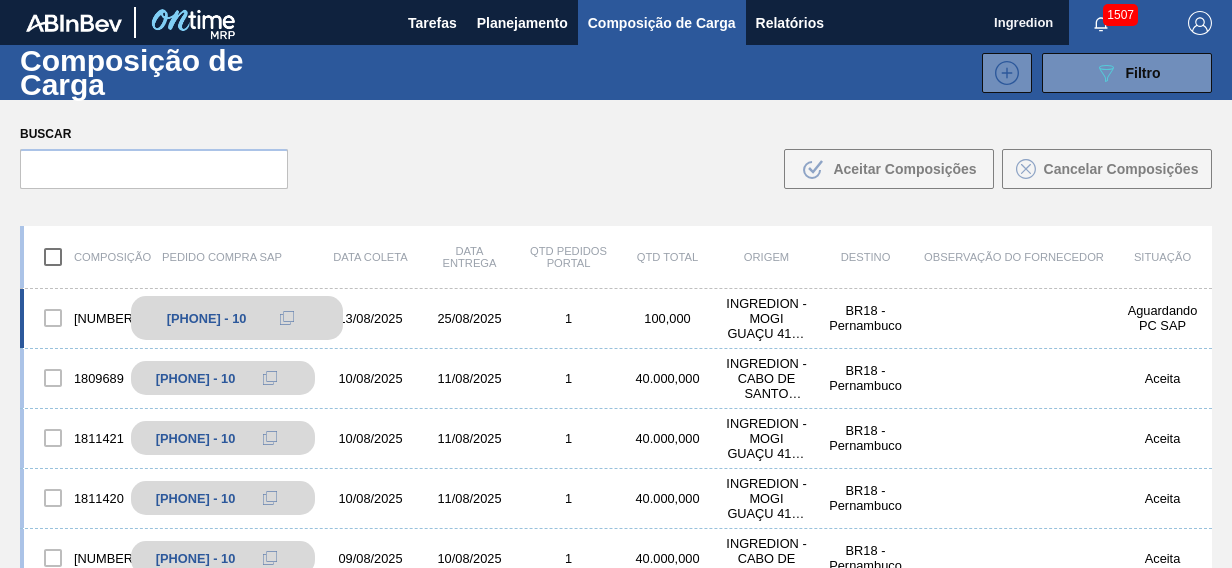 click 